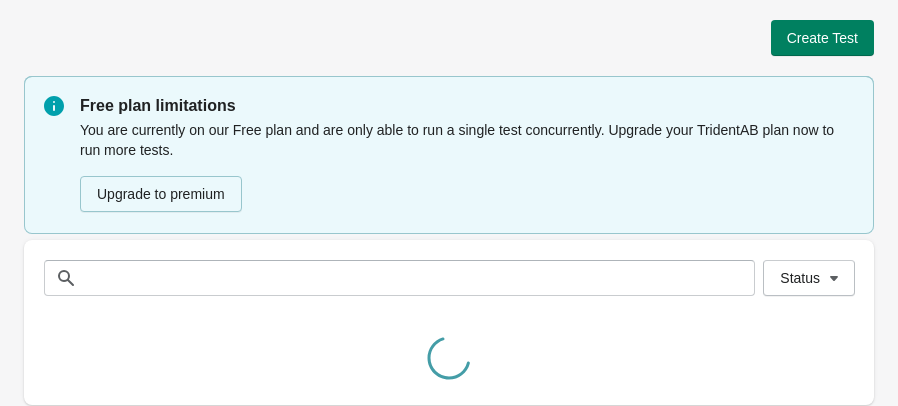 scroll, scrollTop: 0, scrollLeft: 0, axis: both 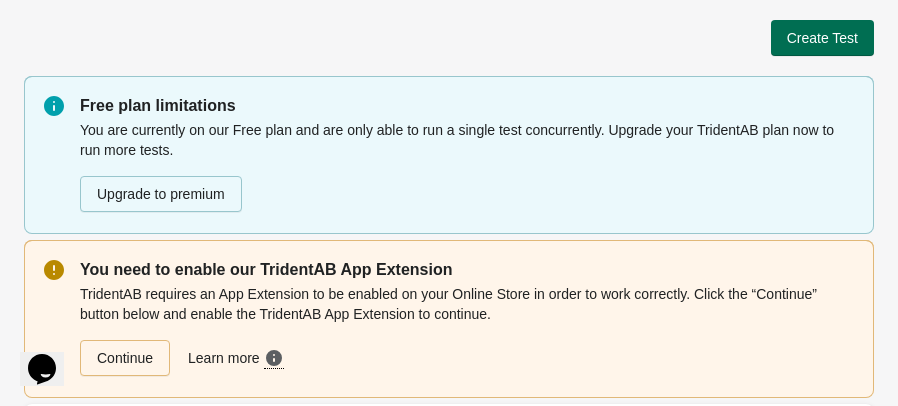 click on "Create Test" at bounding box center [822, 38] 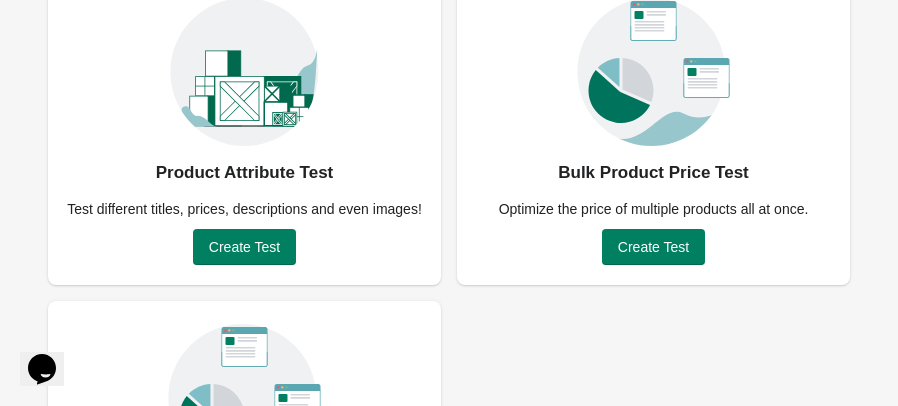 scroll, scrollTop: 183, scrollLeft: 0, axis: vertical 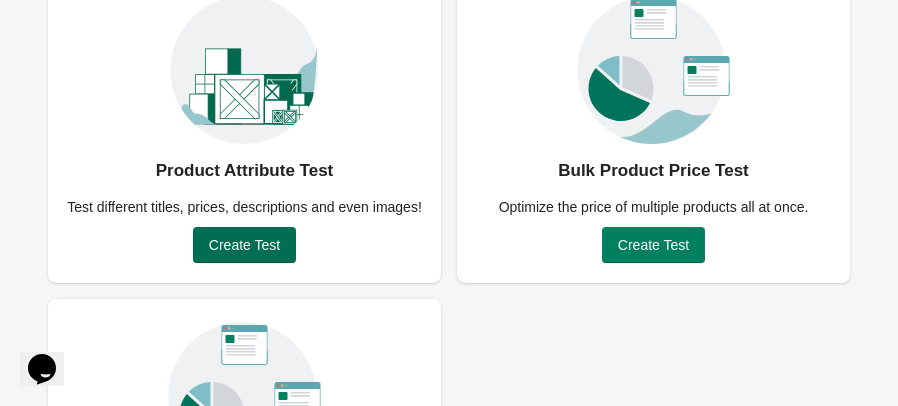 click on "Create Test" at bounding box center (244, 245) 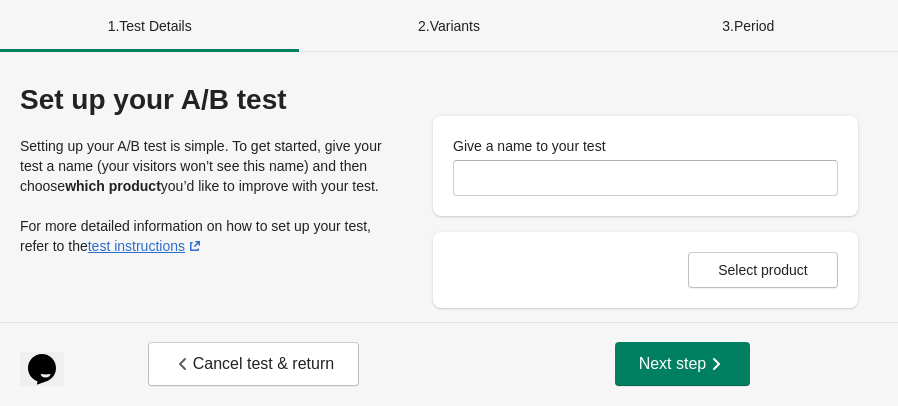 scroll, scrollTop: 0, scrollLeft: 0, axis: both 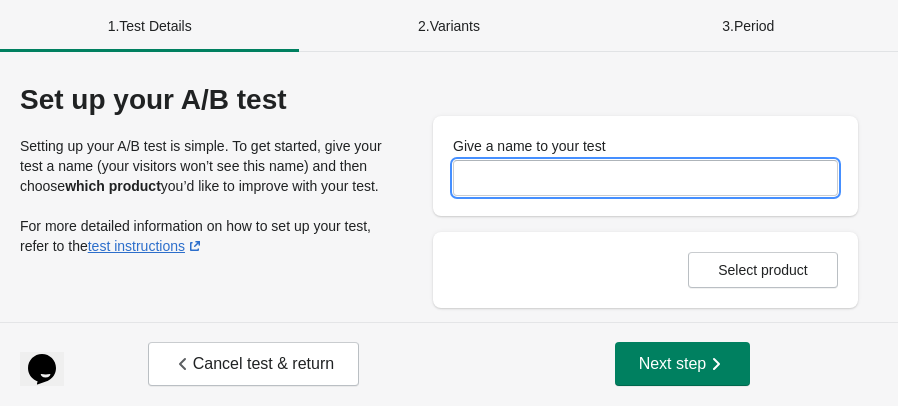 click on "Give a name to your test" at bounding box center [645, 178] 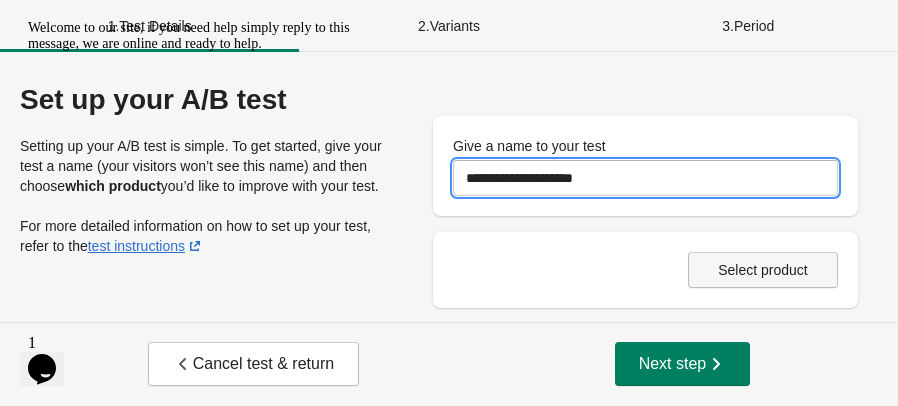 type on "**********" 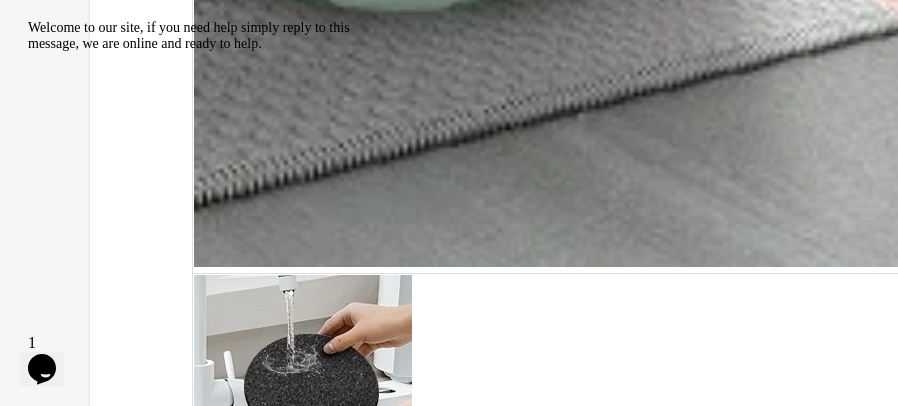 scroll, scrollTop: 4249, scrollLeft: 343, axis: both 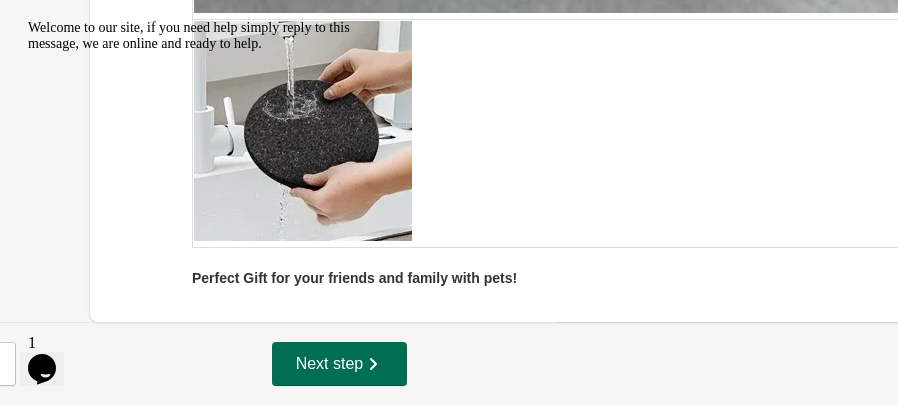 click on "Next step" at bounding box center [340, 364] 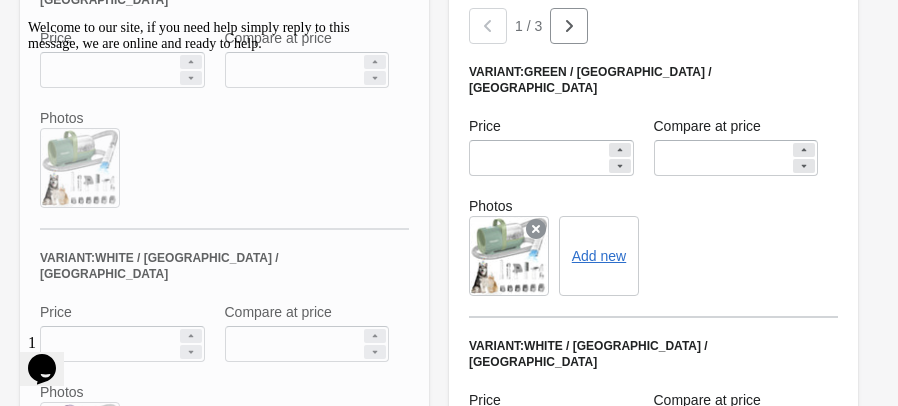 scroll, scrollTop: 5203, scrollLeft: 0, axis: vertical 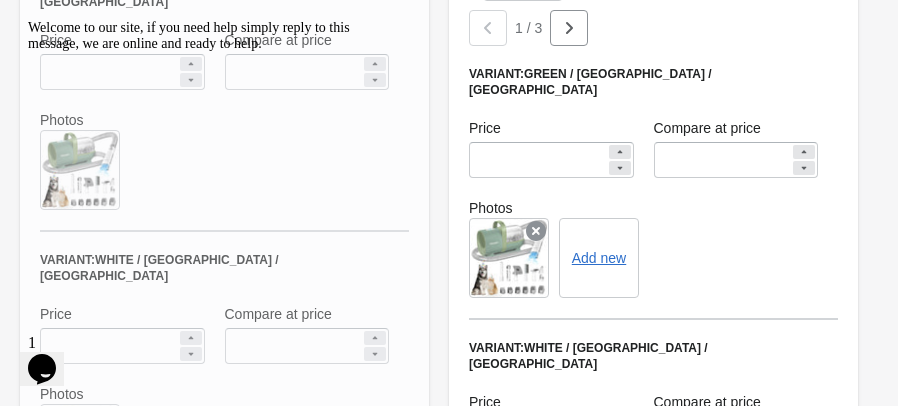 click on "Welcome to our site, if you need help simply reply to this message, we are online and ready to help." at bounding box center [208, 36] 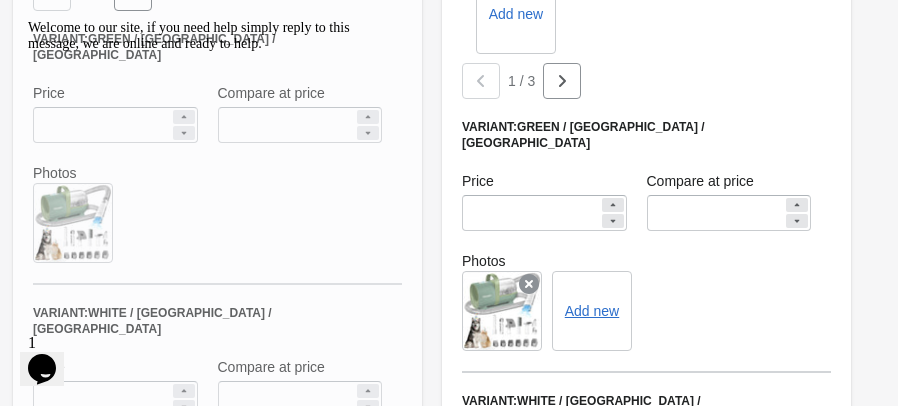 scroll, scrollTop: 5150, scrollLeft: 9, axis: both 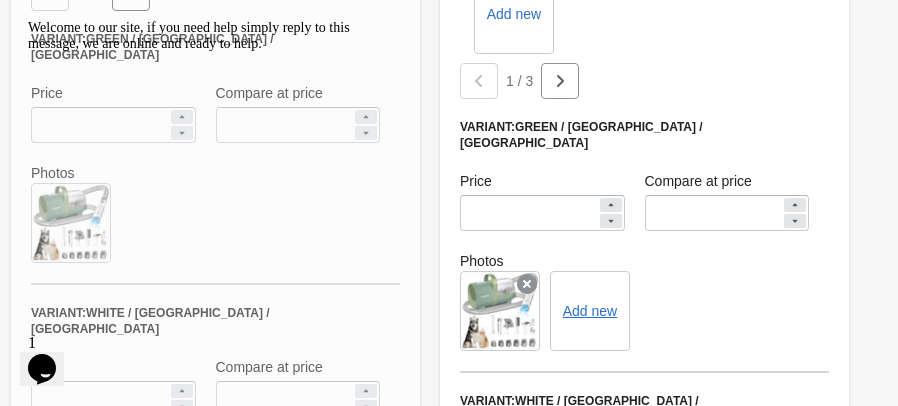 click on "Welcome to our site, if you need help simply reply to this message, we are online and ready to help." at bounding box center [208, 36] 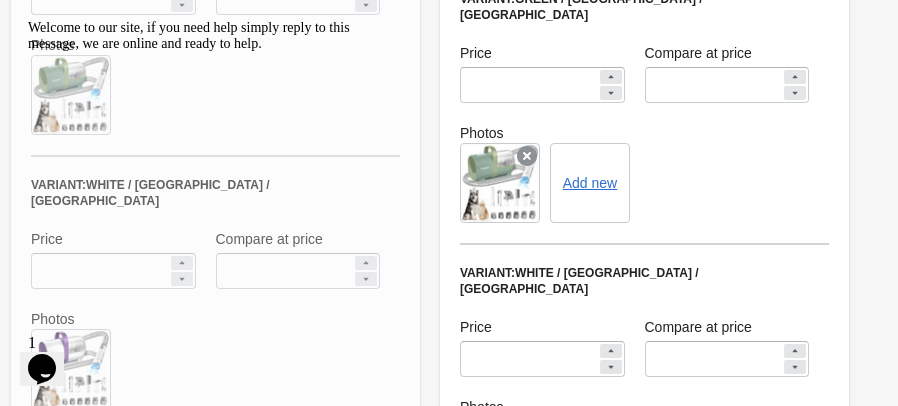 scroll, scrollTop: 5280, scrollLeft: 9, axis: both 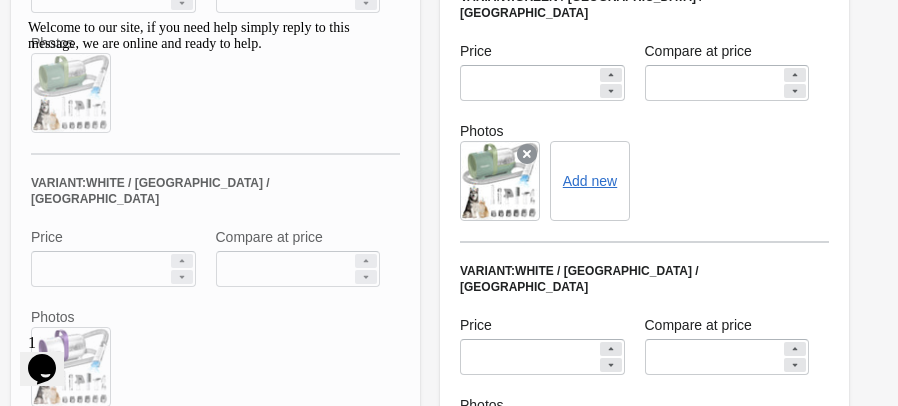 drag, startPoint x: 42, startPoint y: 165, endPoint x: 288, endPoint y: 179, distance: 246.39806 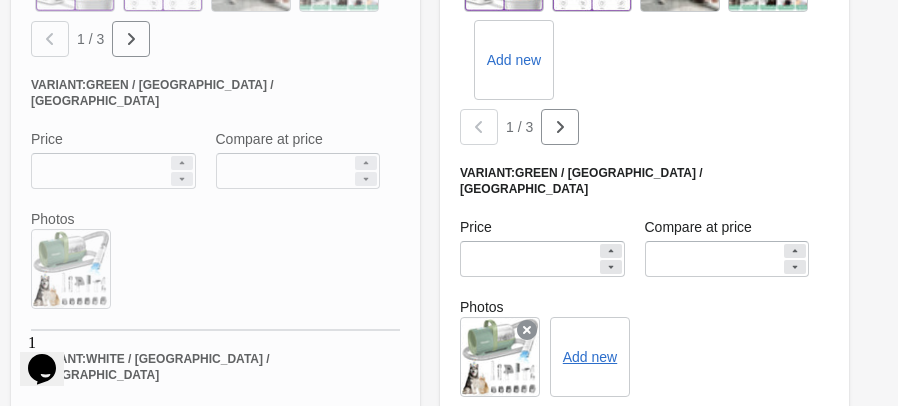 scroll, scrollTop: 5095, scrollLeft: 9, axis: both 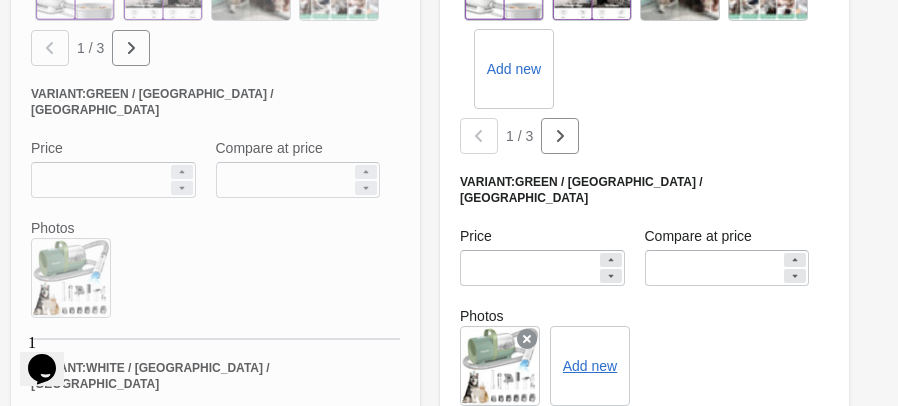click at bounding box center [215, 173] 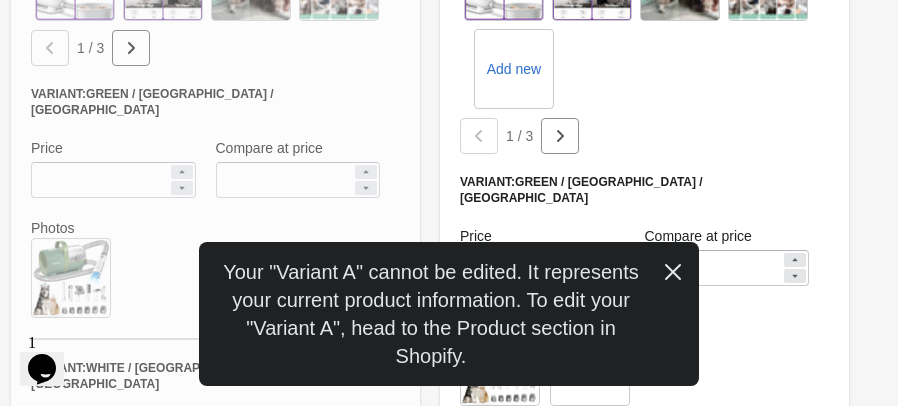 click 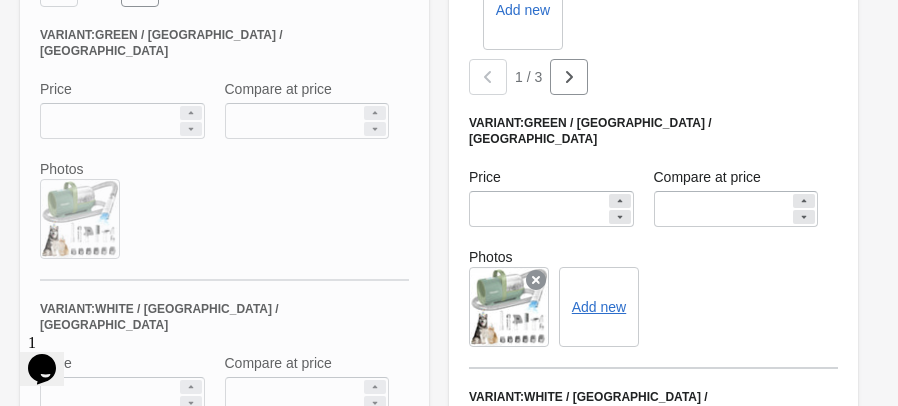 scroll, scrollTop: 5276, scrollLeft: 0, axis: vertical 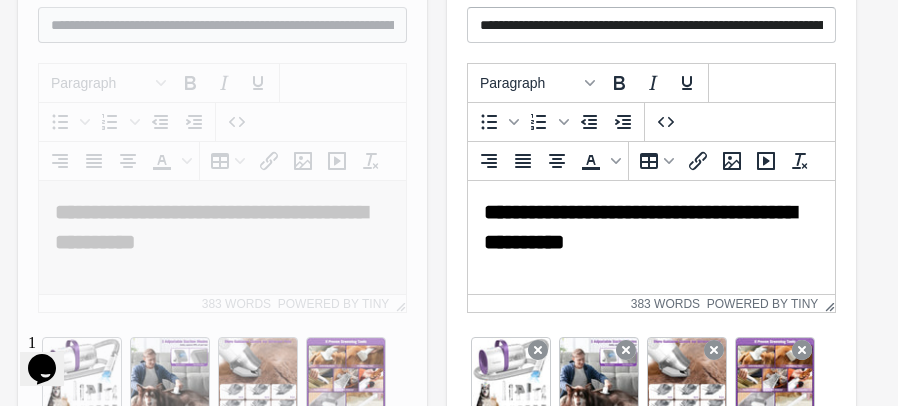 click on "Paragraph To open the popup, press Shift+Enter To open the popup, press Shift+Enter" at bounding box center [651, 103] 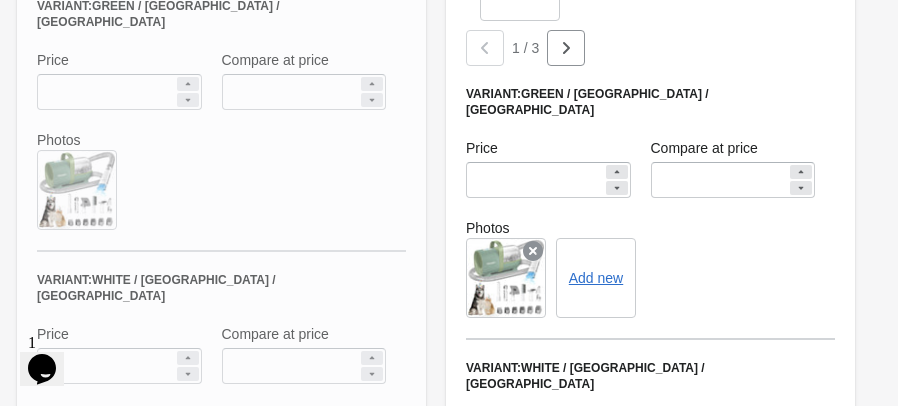scroll, scrollTop: 5189, scrollLeft: 3, axis: both 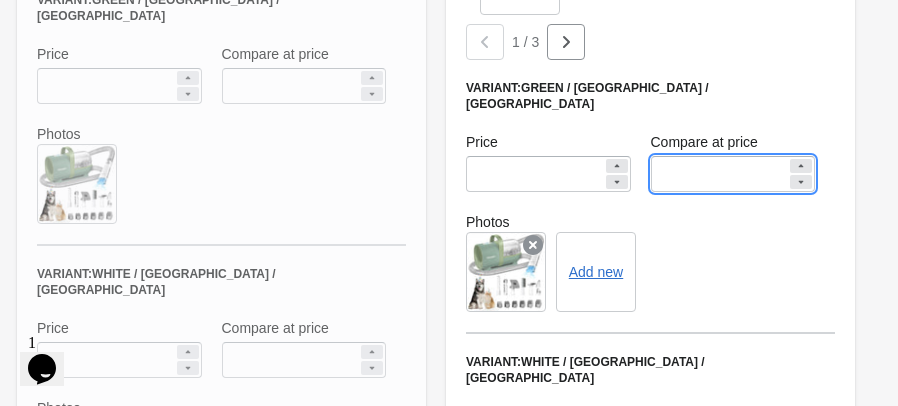 click on "*****" at bounding box center (719, 174) 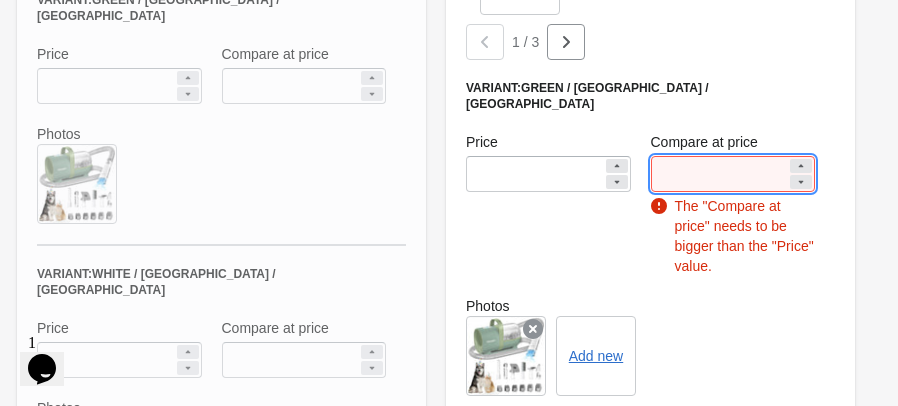 click on "******" at bounding box center (719, 174) 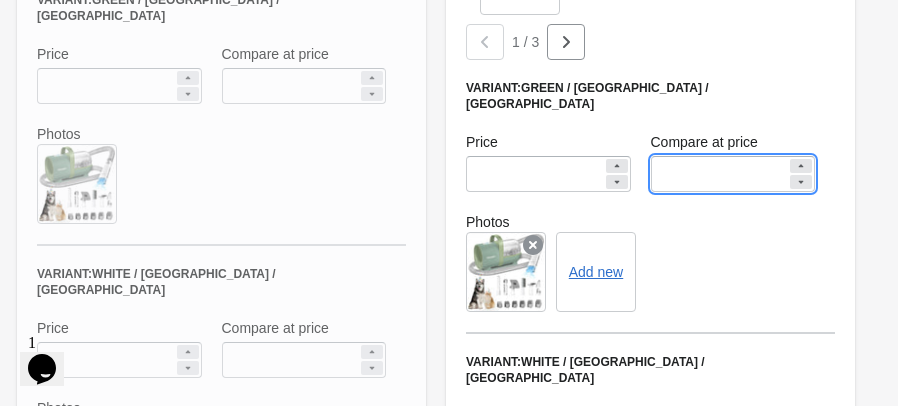 click on "******" at bounding box center (719, 174) 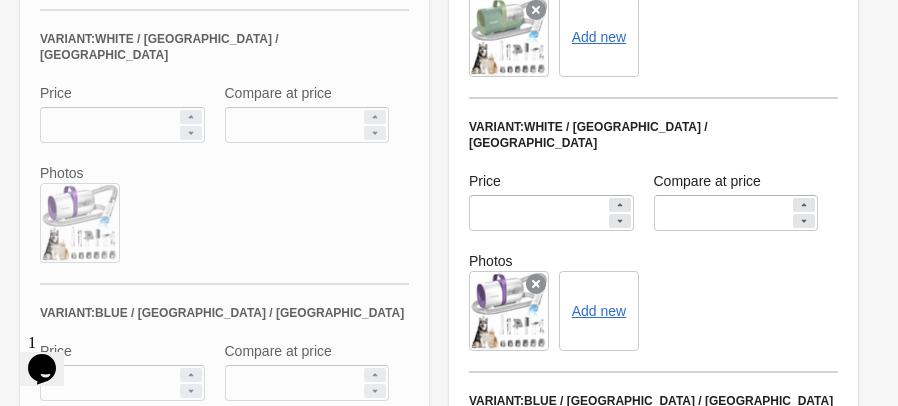 scroll, scrollTop: 5428, scrollLeft: 0, axis: vertical 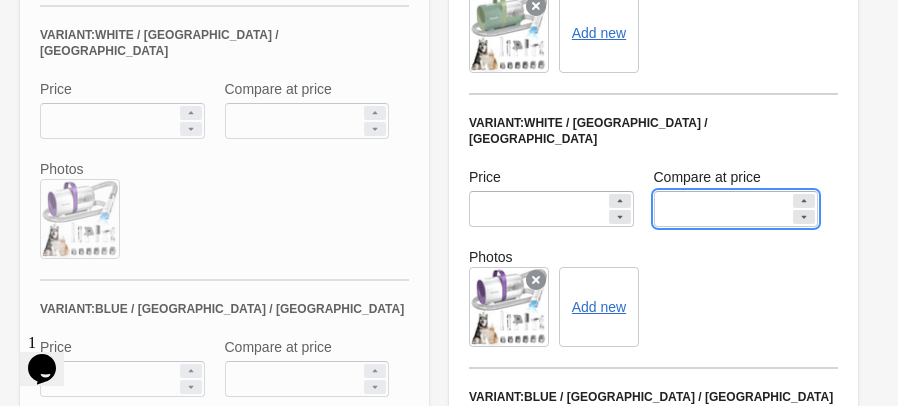 click on "*****" at bounding box center [722, 209] 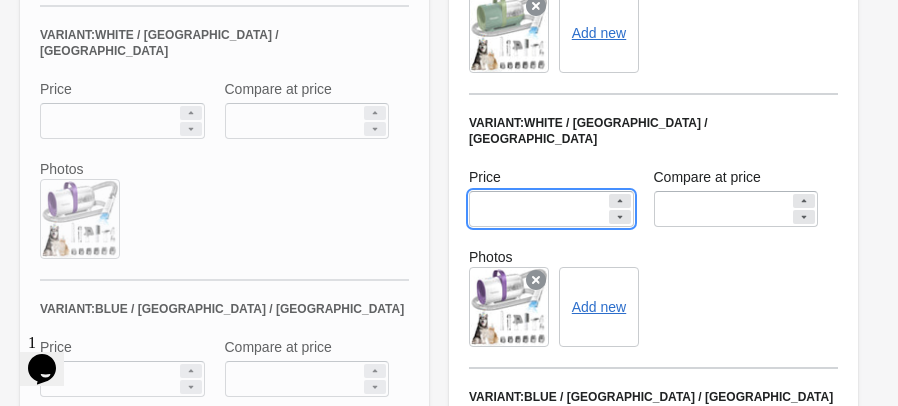 click on "******" at bounding box center (537, 209) 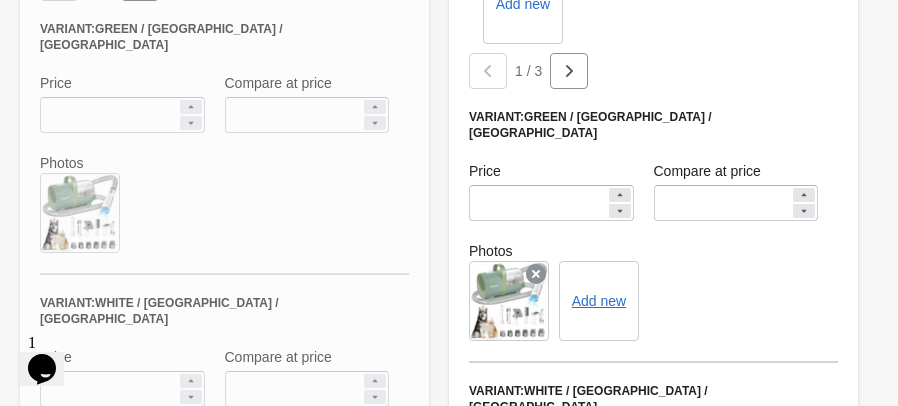 scroll, scrollTop: 5155, scrollLeft: 0, axis: vertical 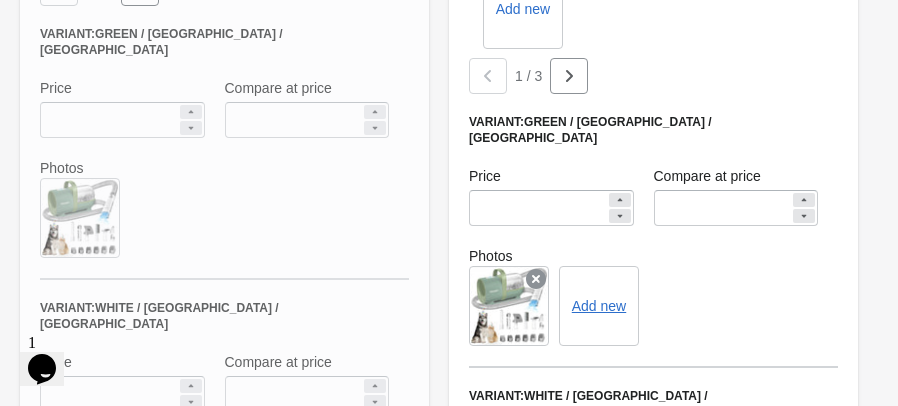 type on "***" 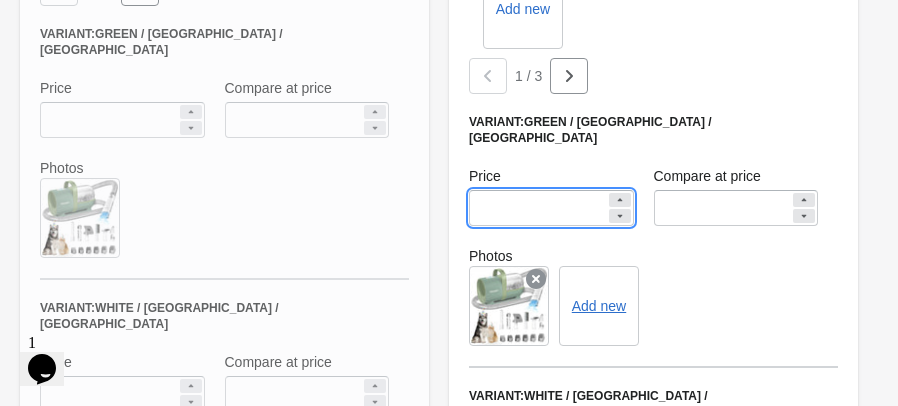 click on "******" at bounding box center (537, 208) 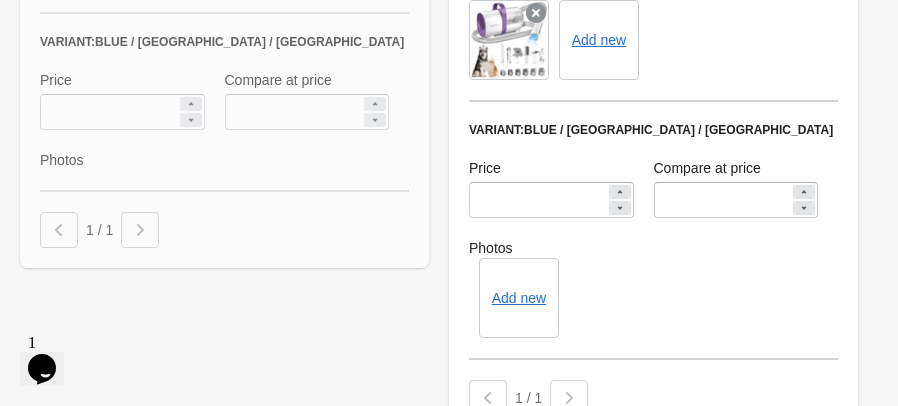 scroll, scrollTop: 5694, scrollLeft: 2, axis: both 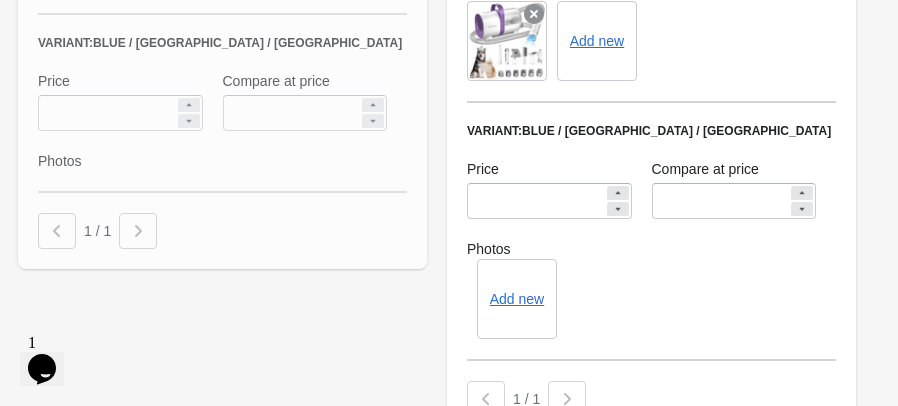 type on "******" 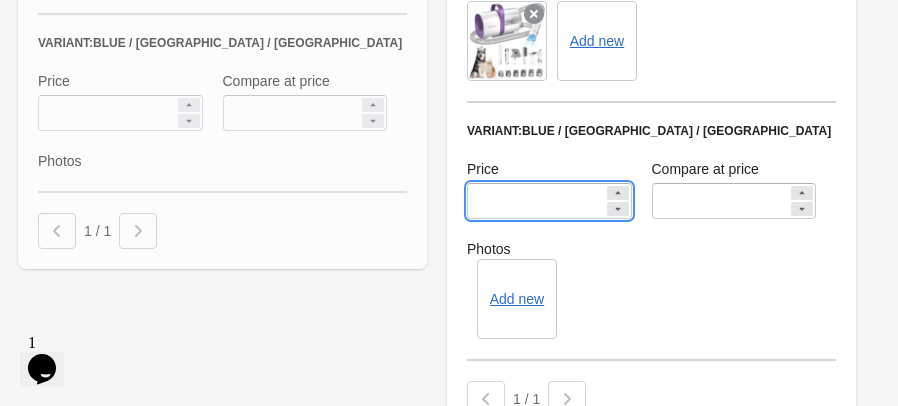 click on "******" at bounding box center [535, 201] 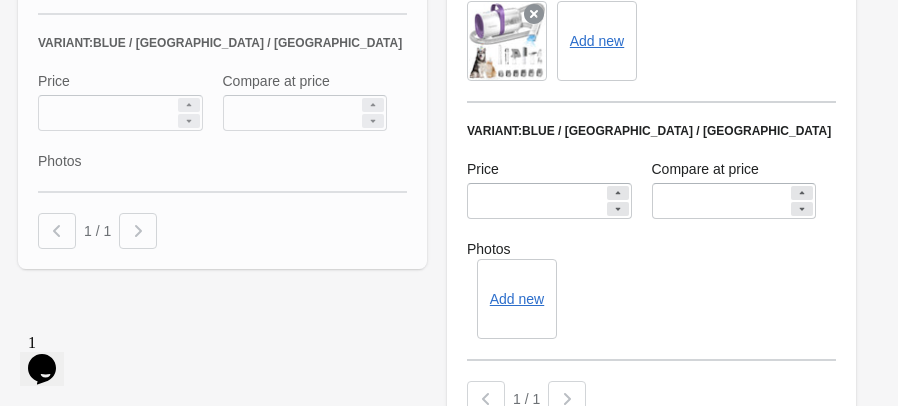 click on "Add new" at bounding box center (651, 299) 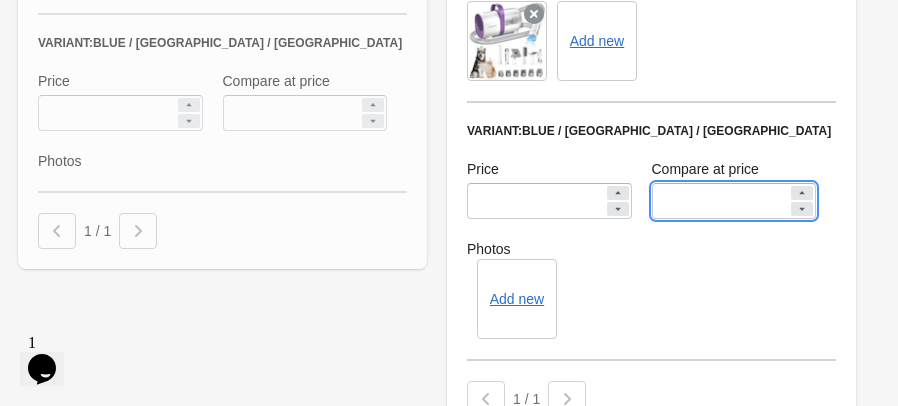 drag, startPoint x: 705, startPoint y: 169, endPoint x: 658, endPoint y: 174, distance: 47.26521 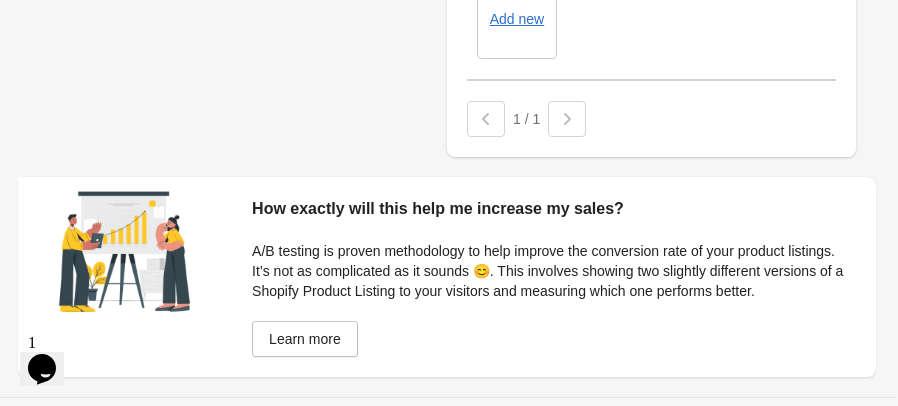 scroll, scrollTop: 5974, scrollLeft: 2, axis: both 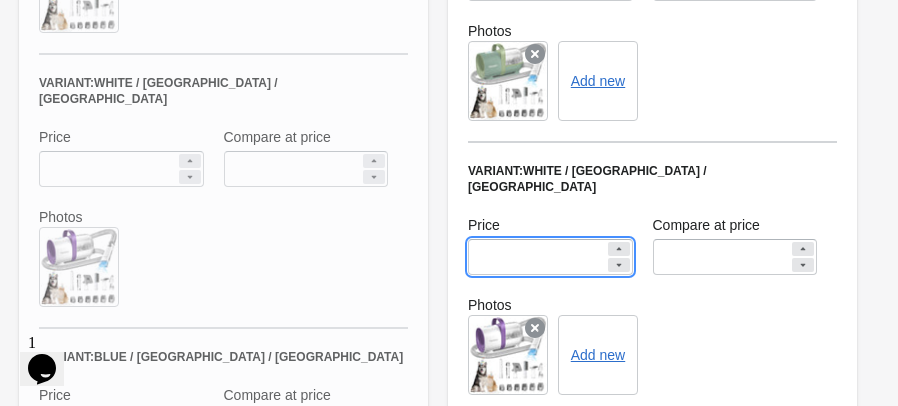 click on "***" at bounding box center (536, 257) 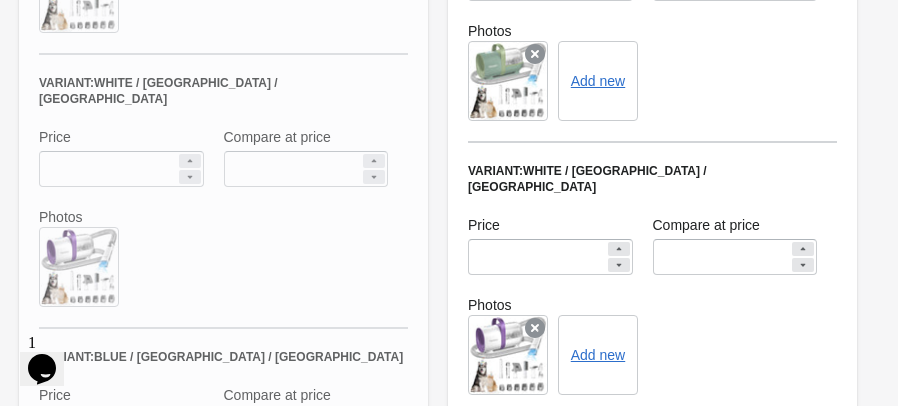 click on "Add new" at bounding box center [652, 355] 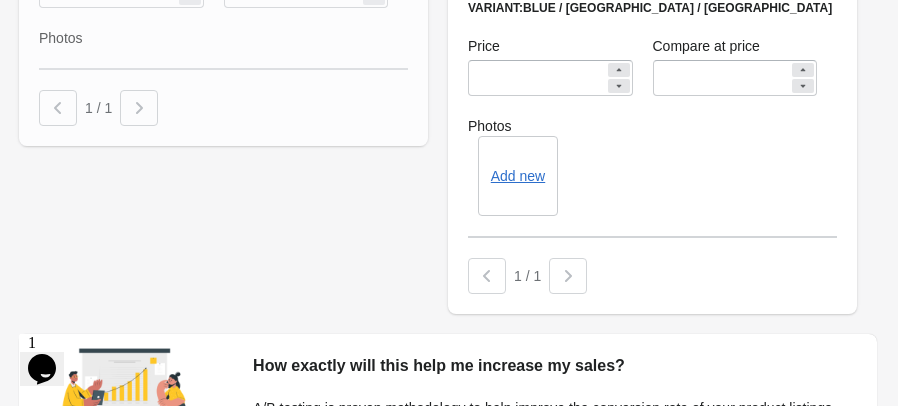 scroll, scrollTop: 6019, scrollLeft: 1, axis: both 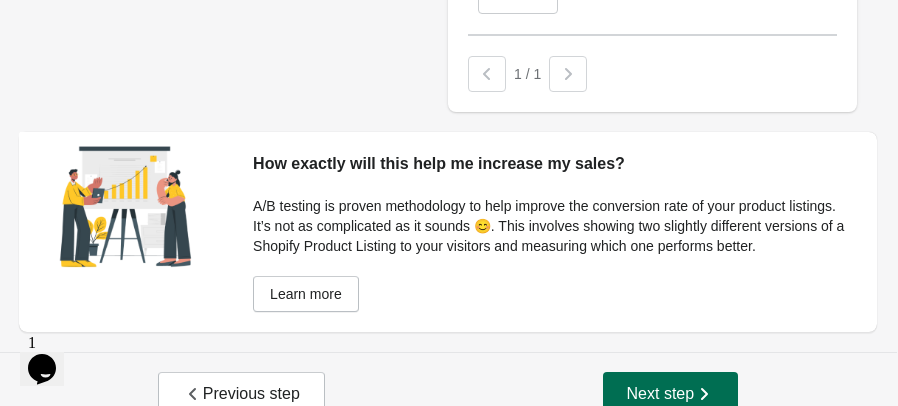 click on "Next step" at bounding box center [671, 394] 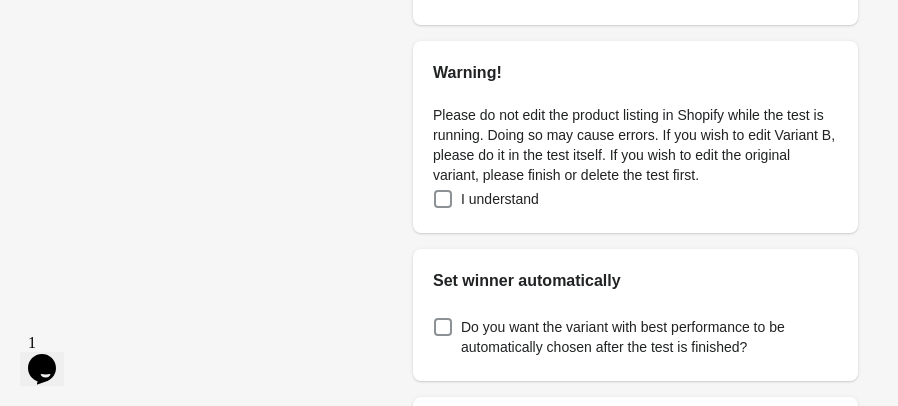 scroll, scrollTop: 516, scrollLeft: 0, axis: vertical 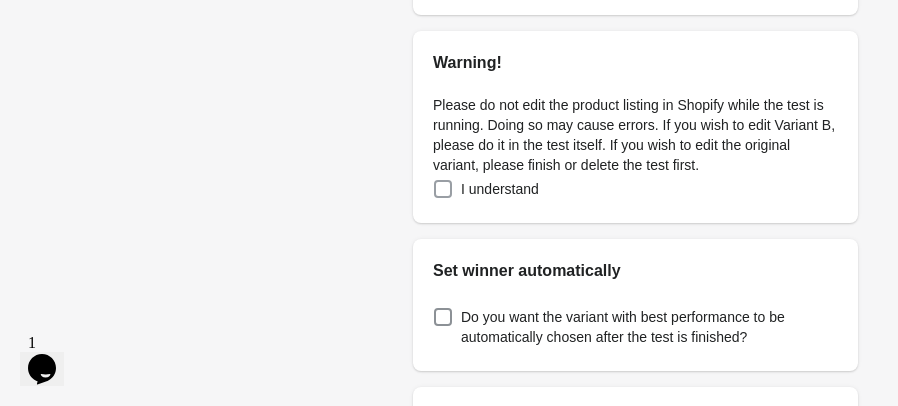 click at bounding box center [443, 189] 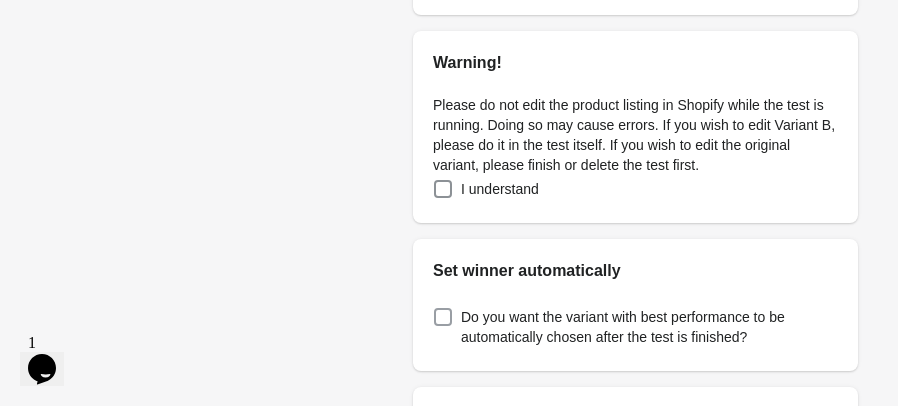 click at bounding box center (443, 317) 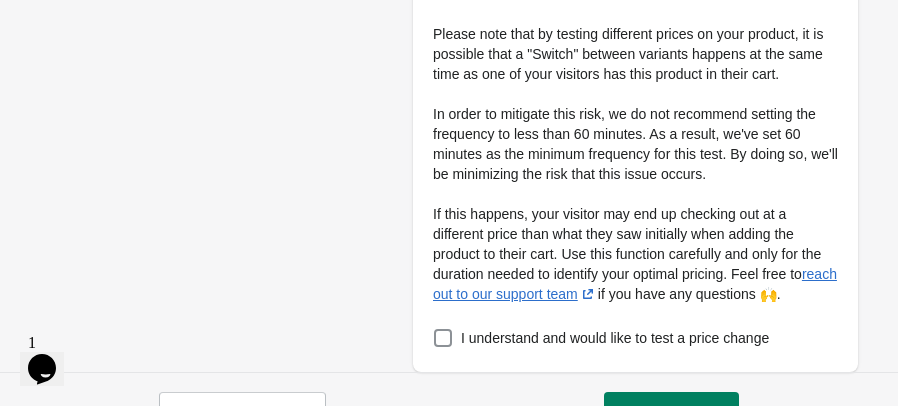 scroll, scrollTop: 969, scrollLeft: 0, axis: vertical 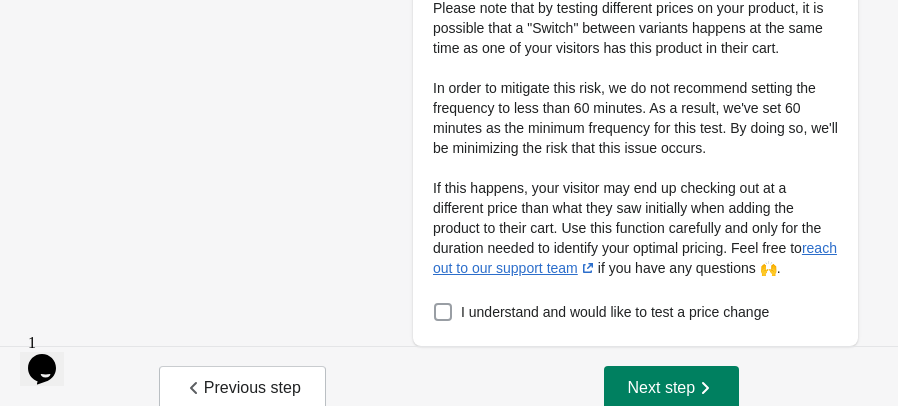 click at bounding box center [443, 312] 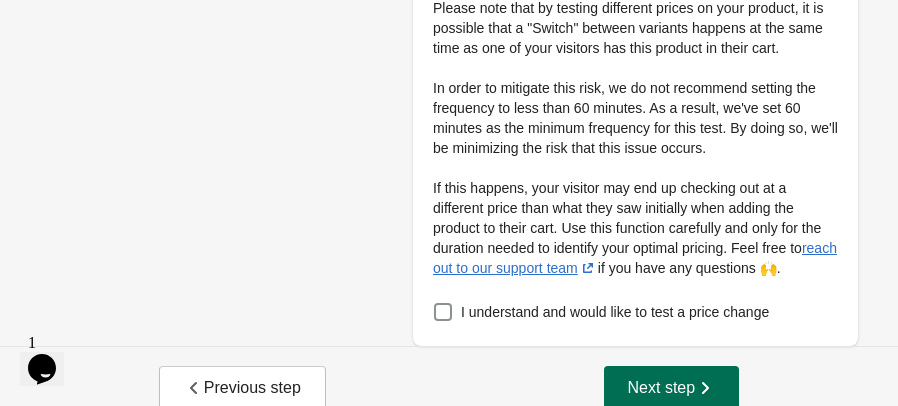 click on "Next step" at bounding box center (672, 388) 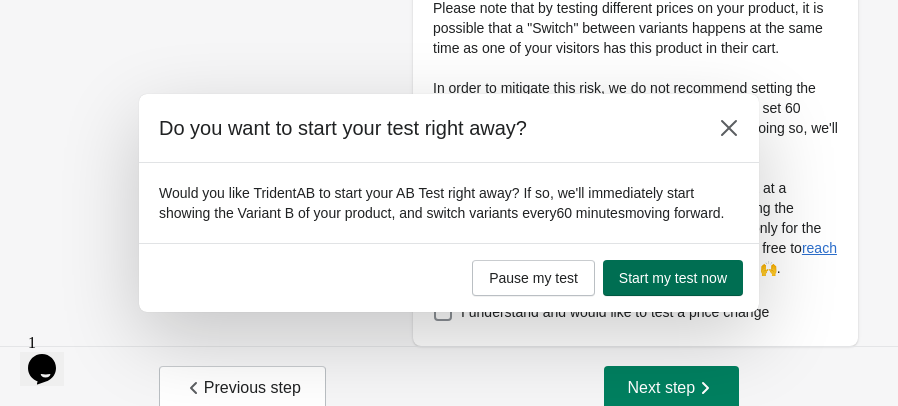 click on "Start my test now" at bounding box center [673, 278] 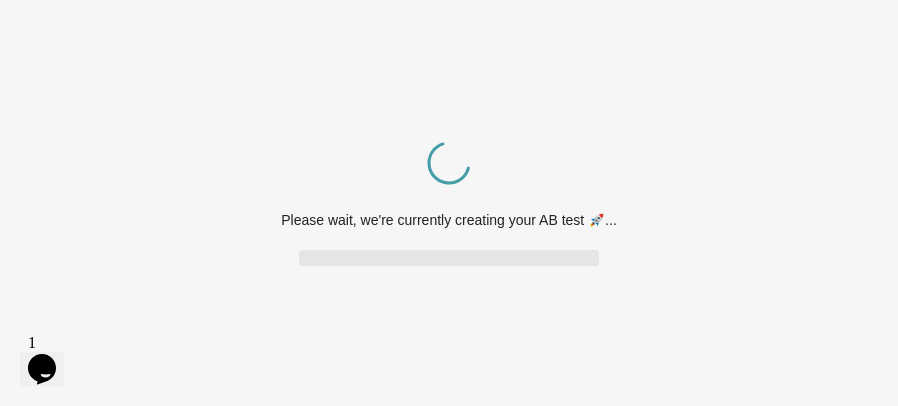 scroll, scrollTop: 0, scrollLeft: 0, axis: both 